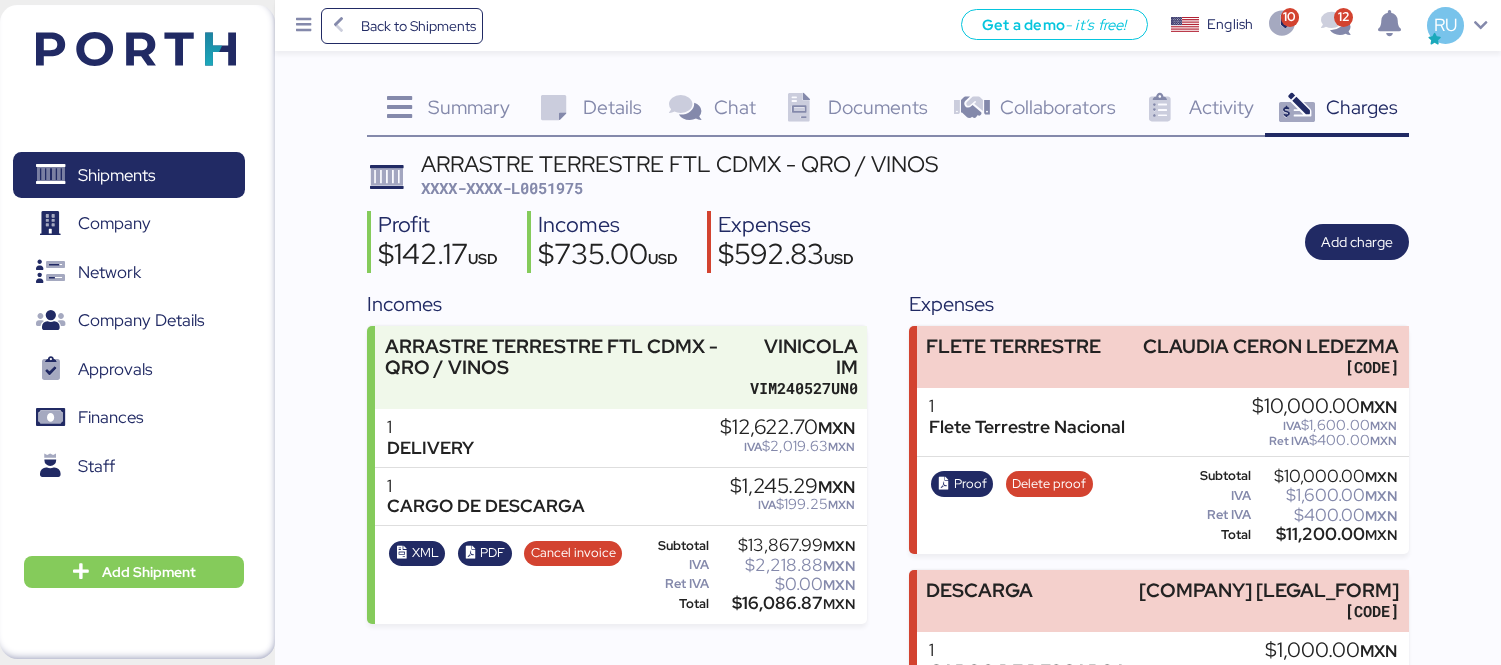scroll, scrollTop: 136, scrollLeft: 0, axis: vertical 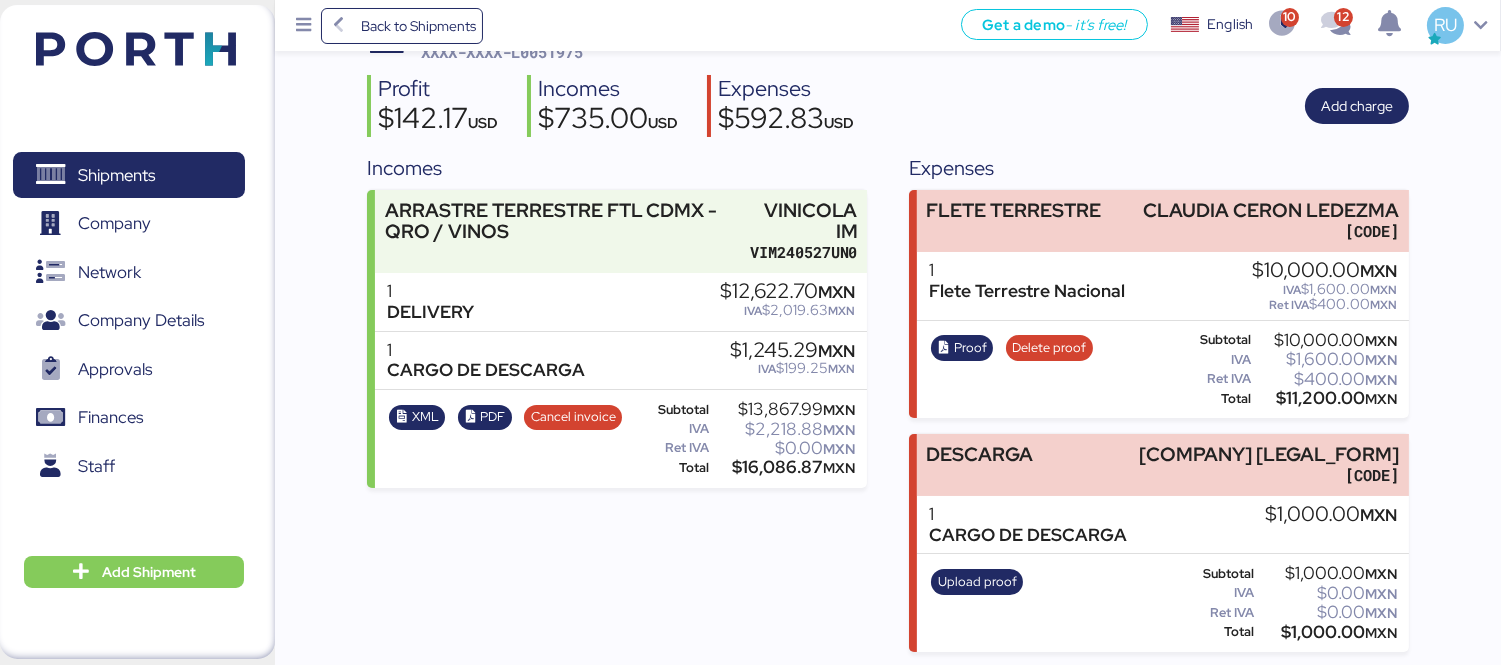 click at bounding box center [136, 49] 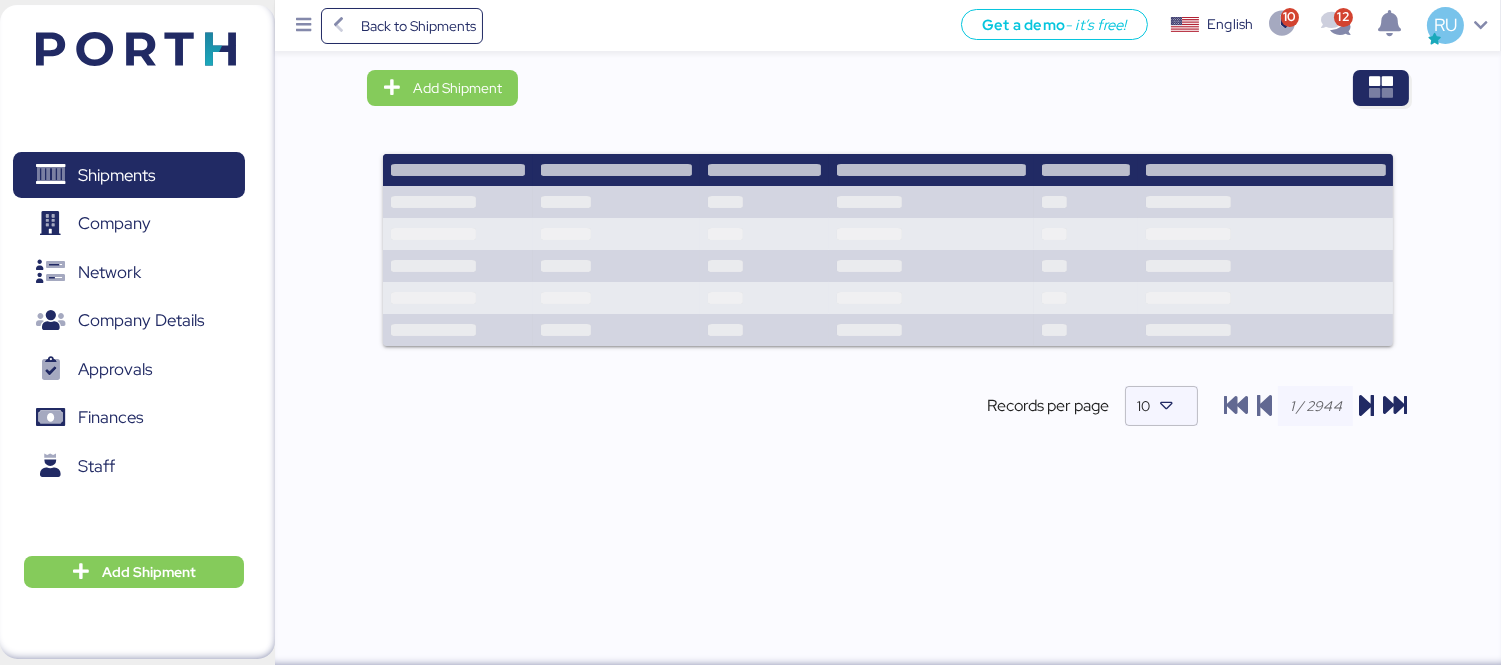 scroll, scrollTop: 0, scrollLeft: 0, axis: both 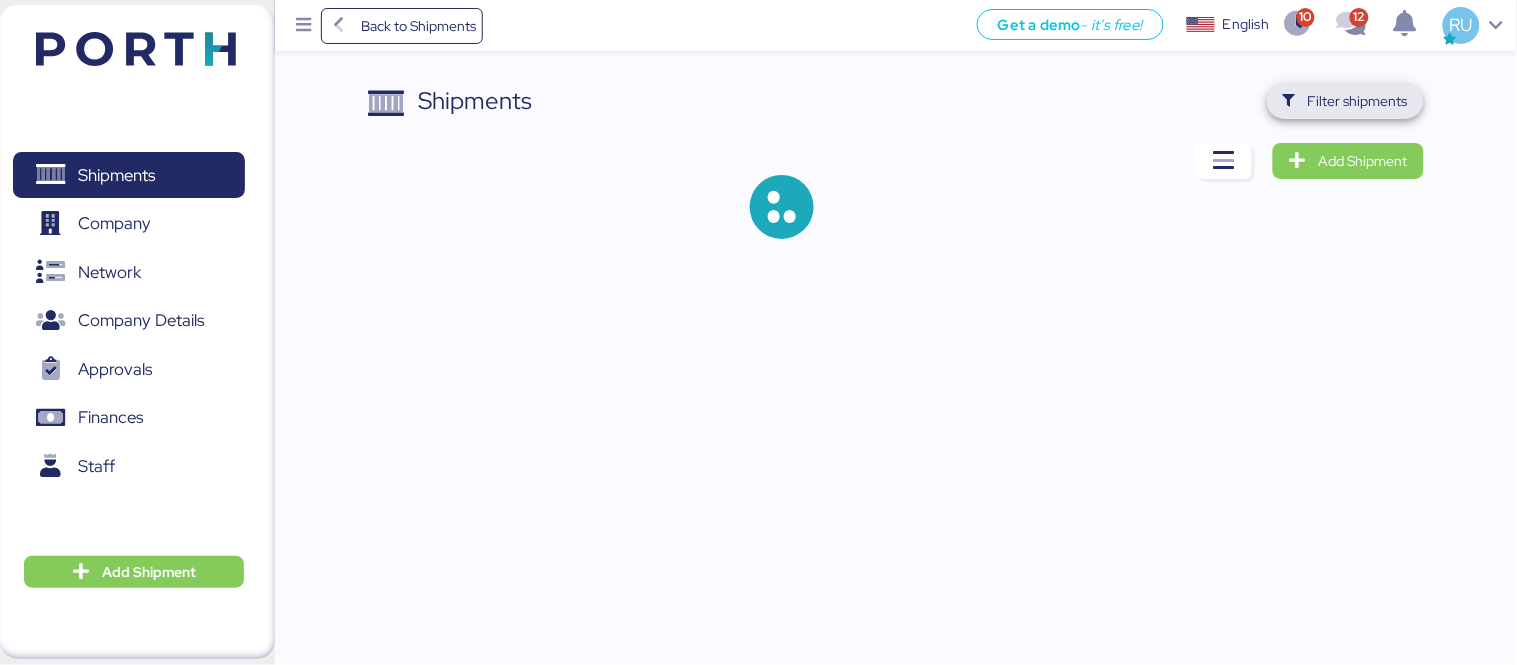 click on "Filter shipments" at bounding box center [1345, 101] 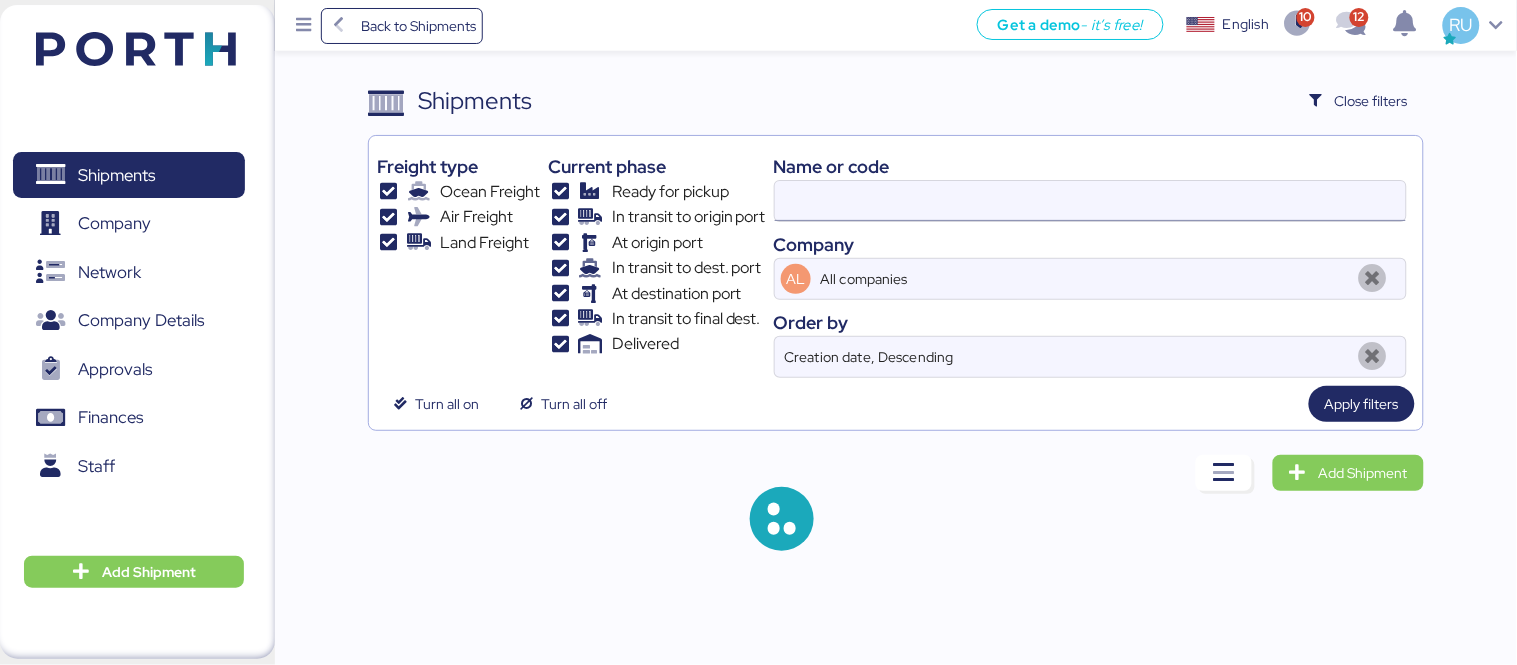 click at bounding box center [1090, 201] 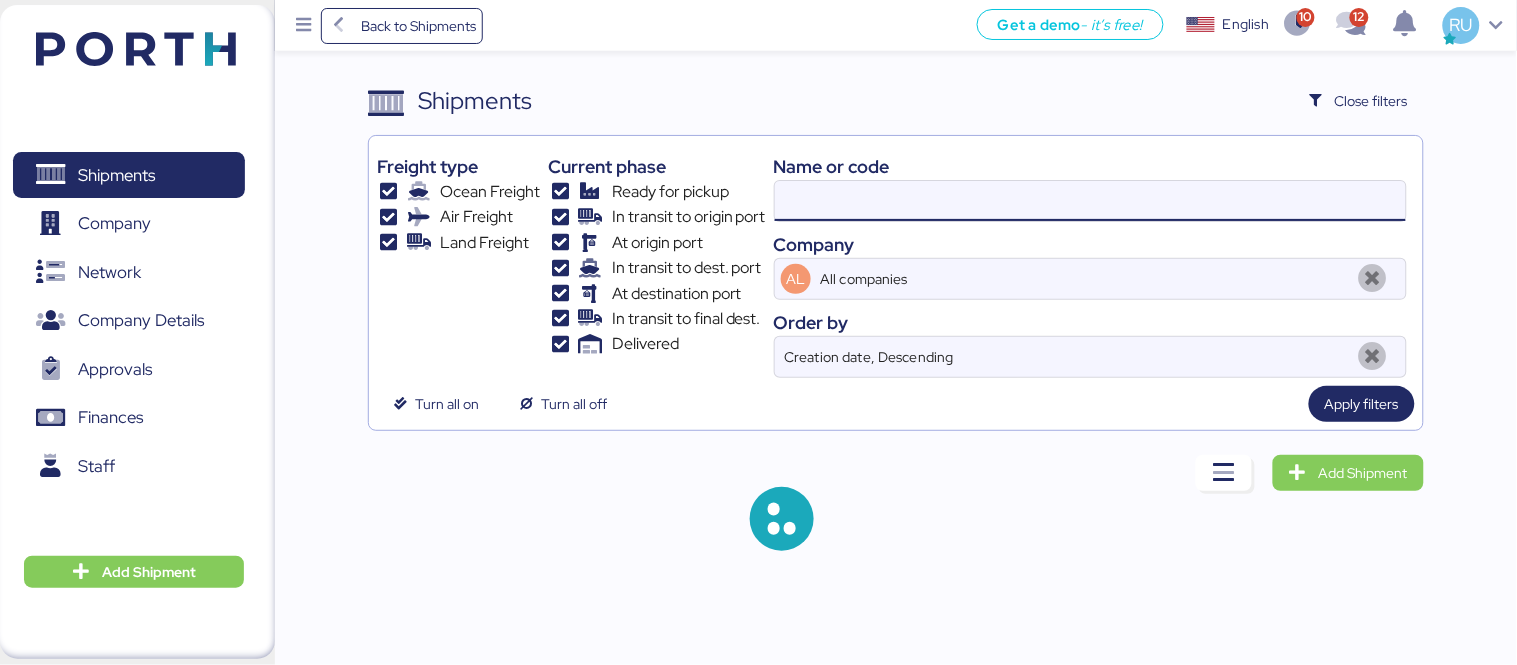 paste on "[CODE]" 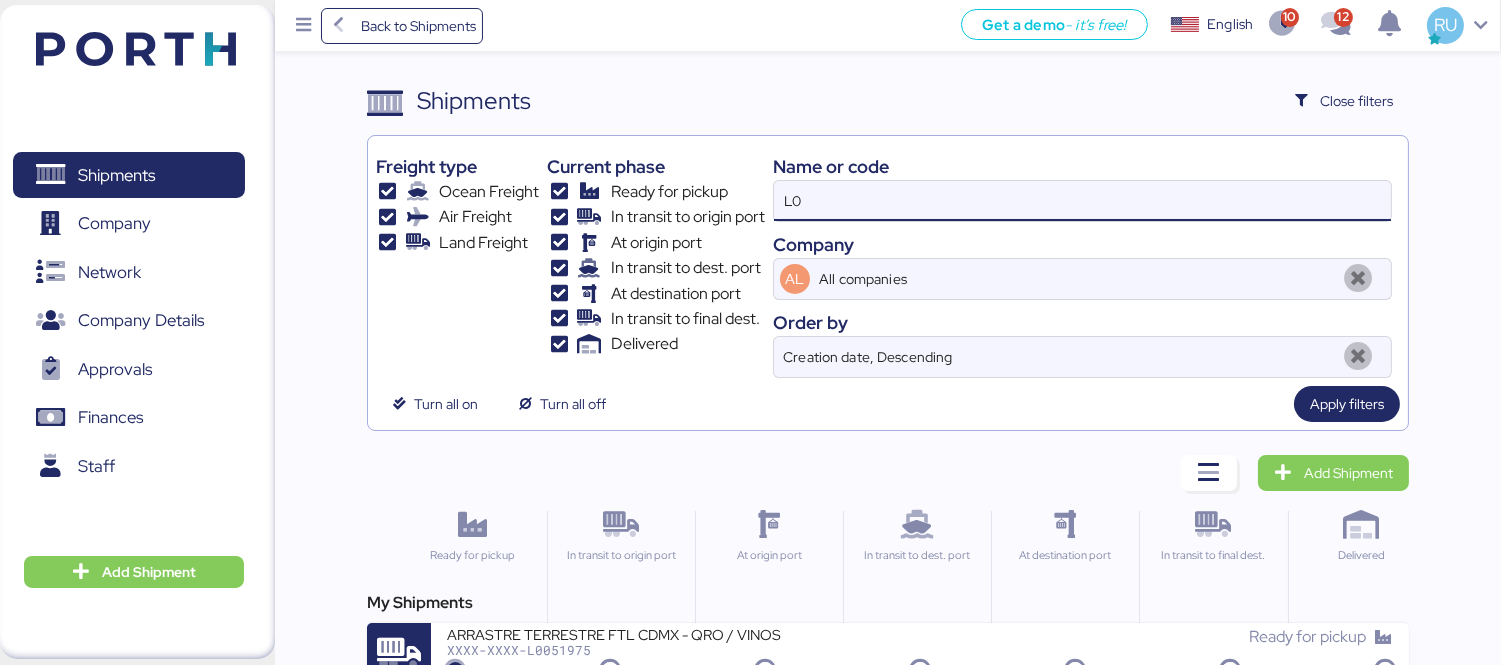 type on "L" 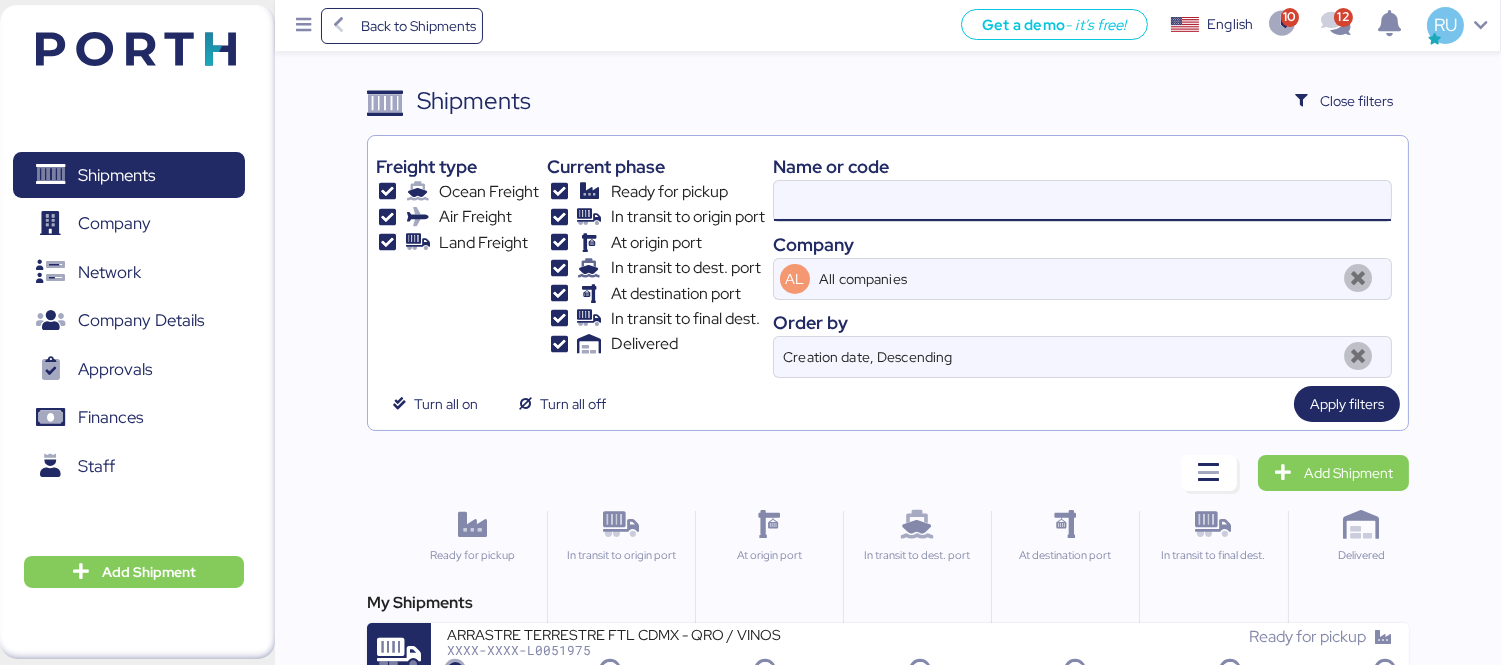 paste on "[CODE]" 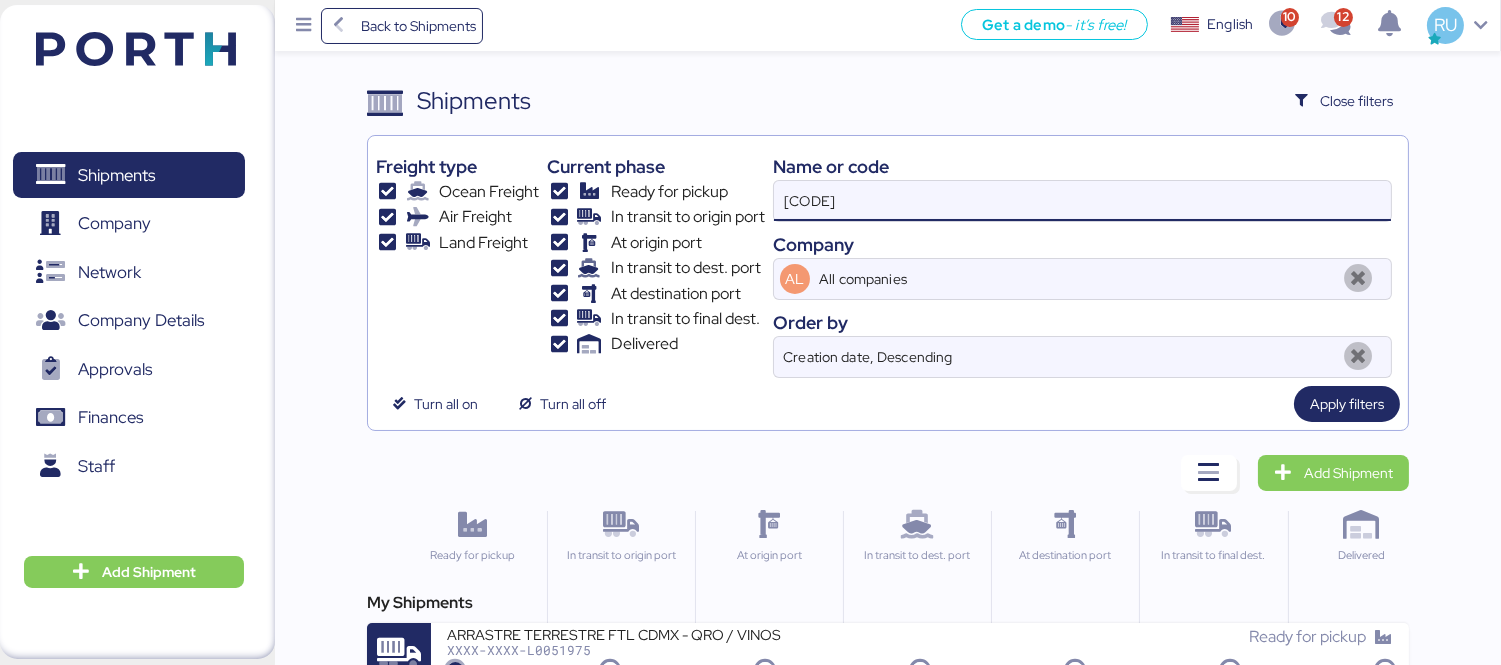 type on "[CODE]" 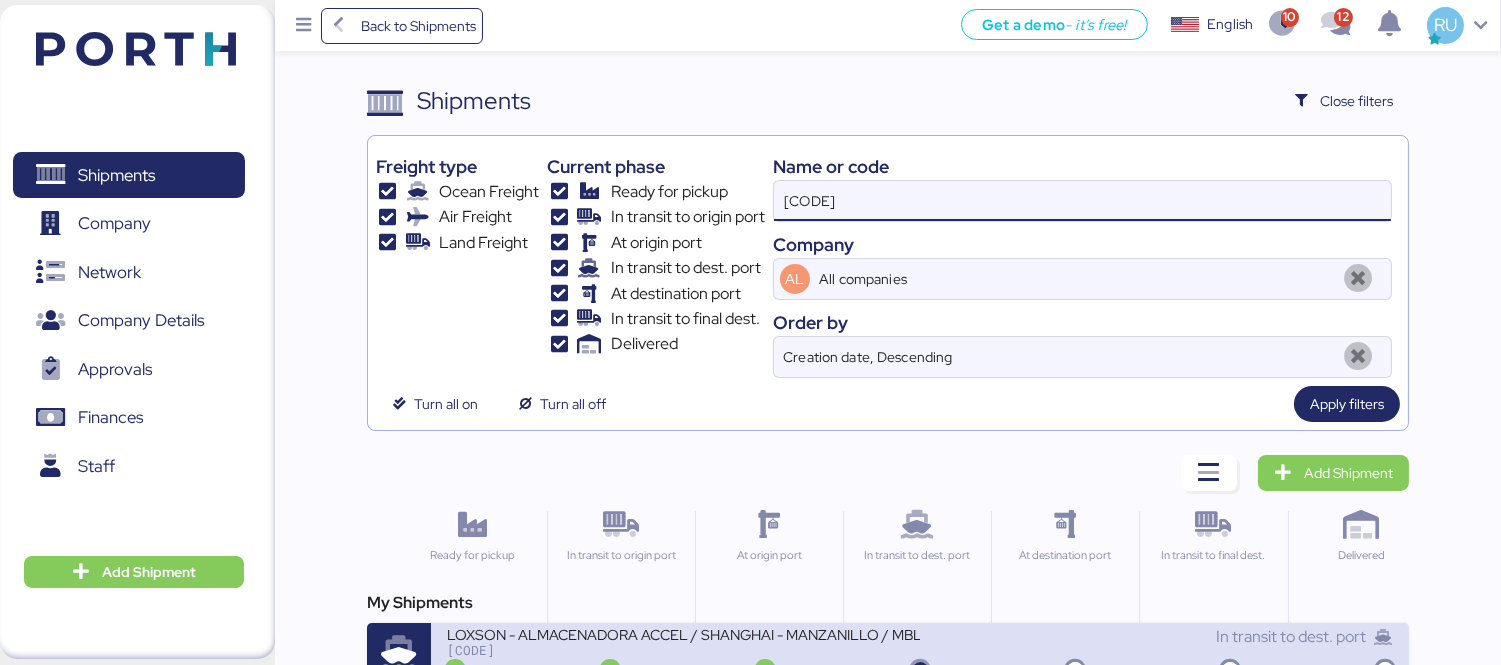 click on "LOXSON - ALMACENADORA ACCEL / SHANGHAI - MANZANILLO / MBL: [NUMBER] - HBL: [CODE] / 4X40HQ" at bounding box center [683, 633] 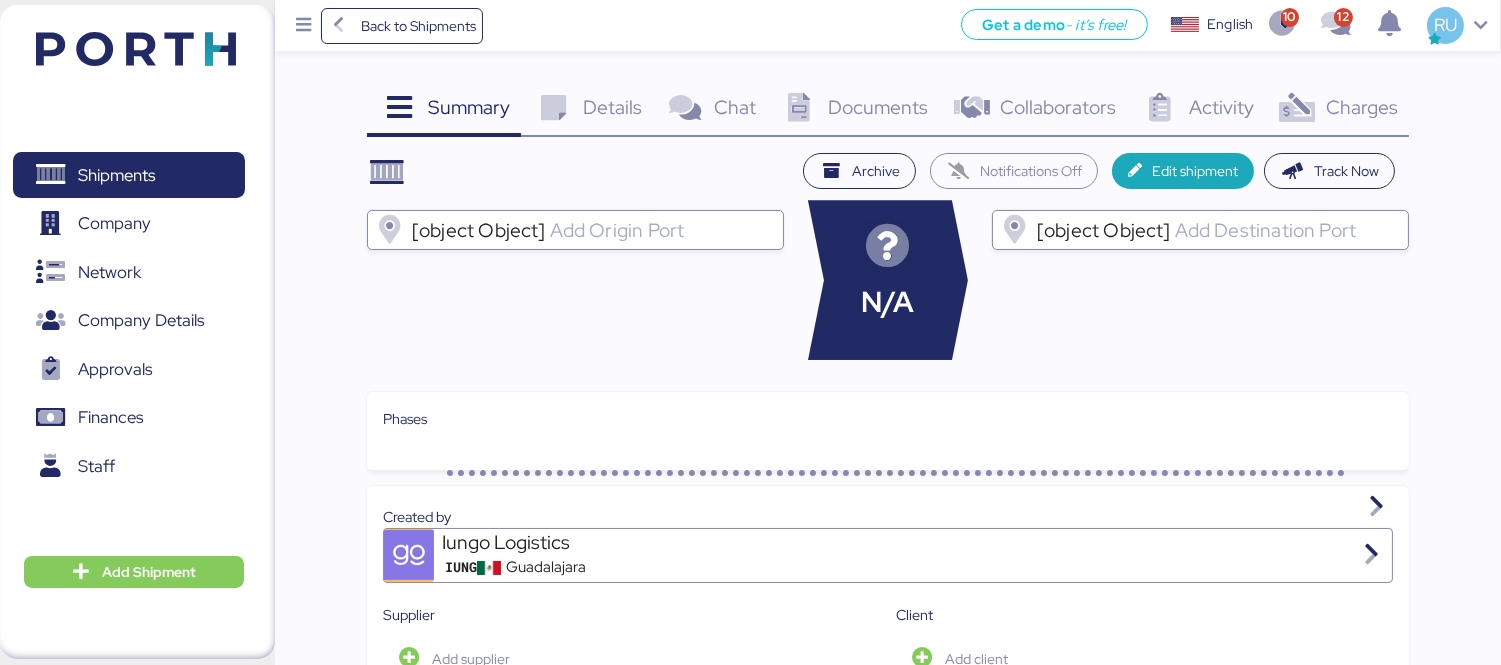 click on "Charges" at bounding box center (1362, 107) 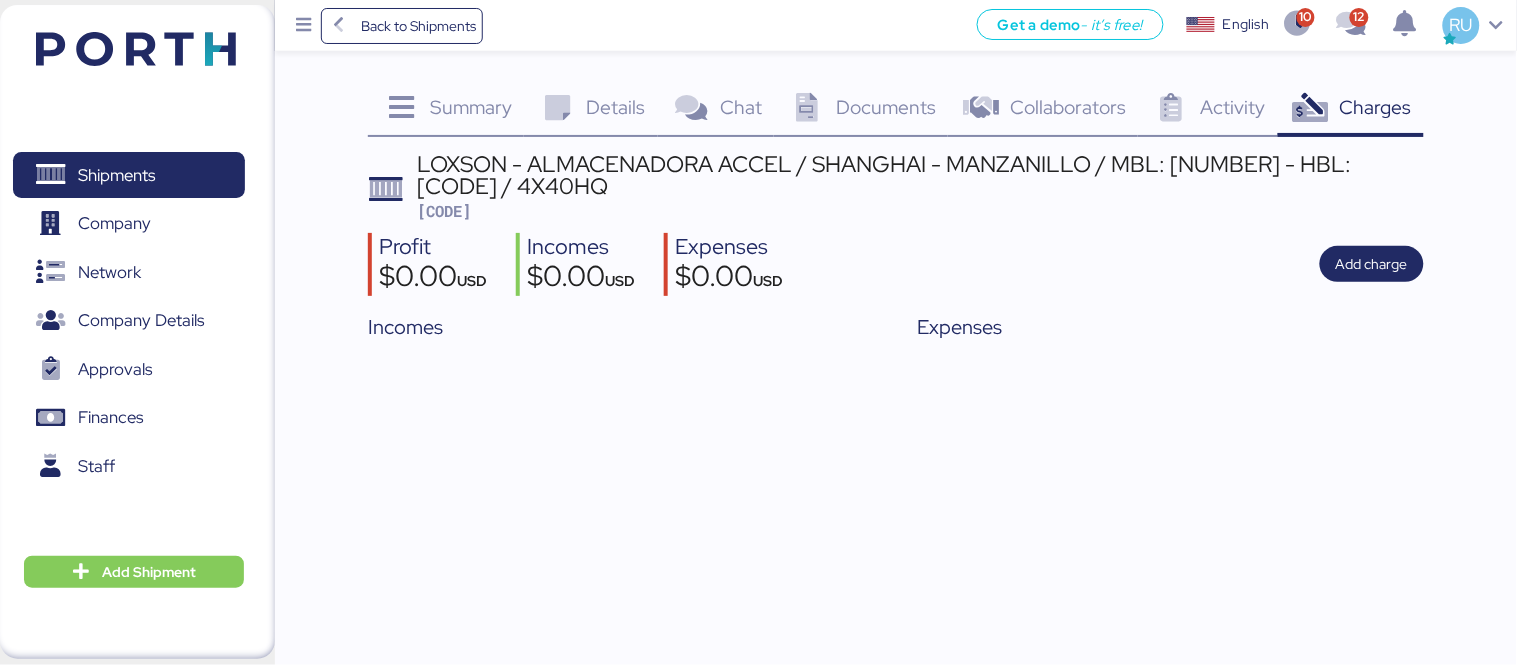 click at bounding box center (807, 108) 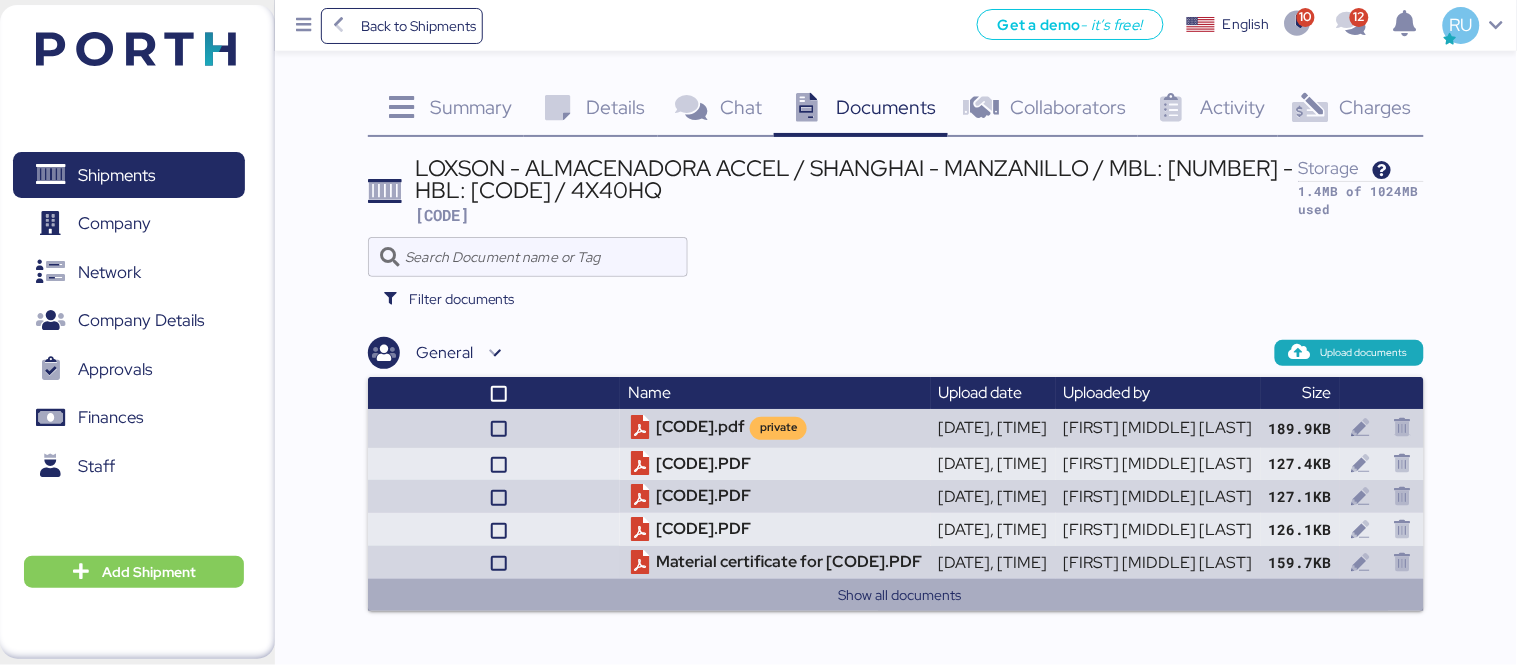 click on "Show all documents" at bounding box center (900, 595) 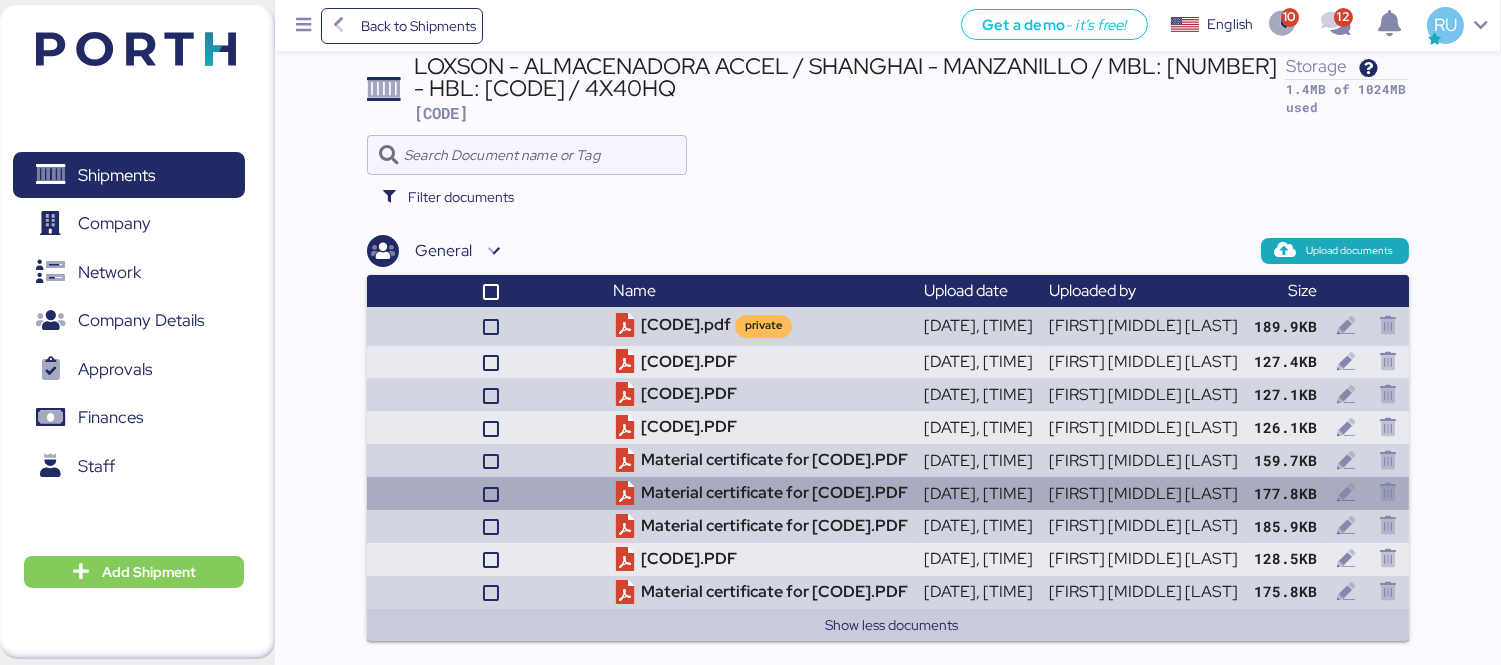 scroll, scrollTop: 0, scrollLeft: 0, axis: both 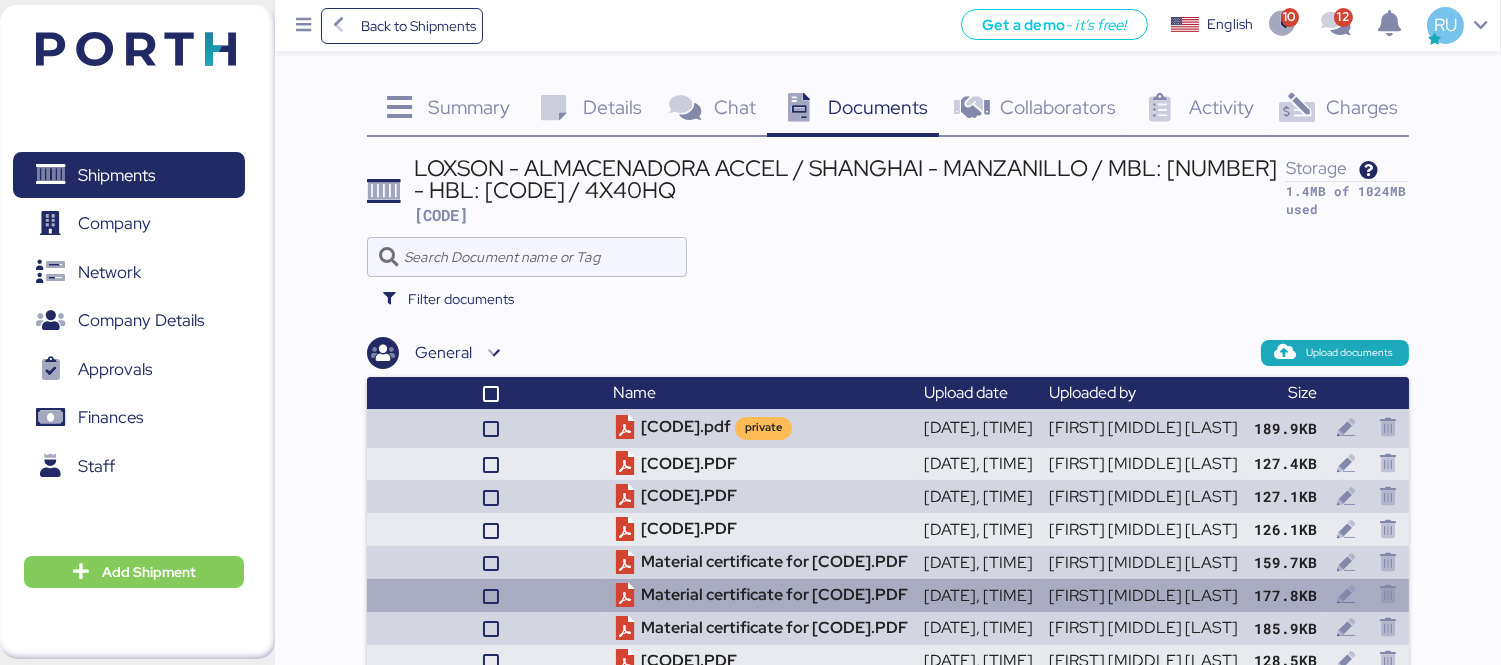 click on "LOXSON - ALMACENADORA ACCEL / SHANGHAI - MANZANILLO / MBL: [NUMBER] - HBL: [CODE] / 4X40HQ" at bounding box center (849, 179) 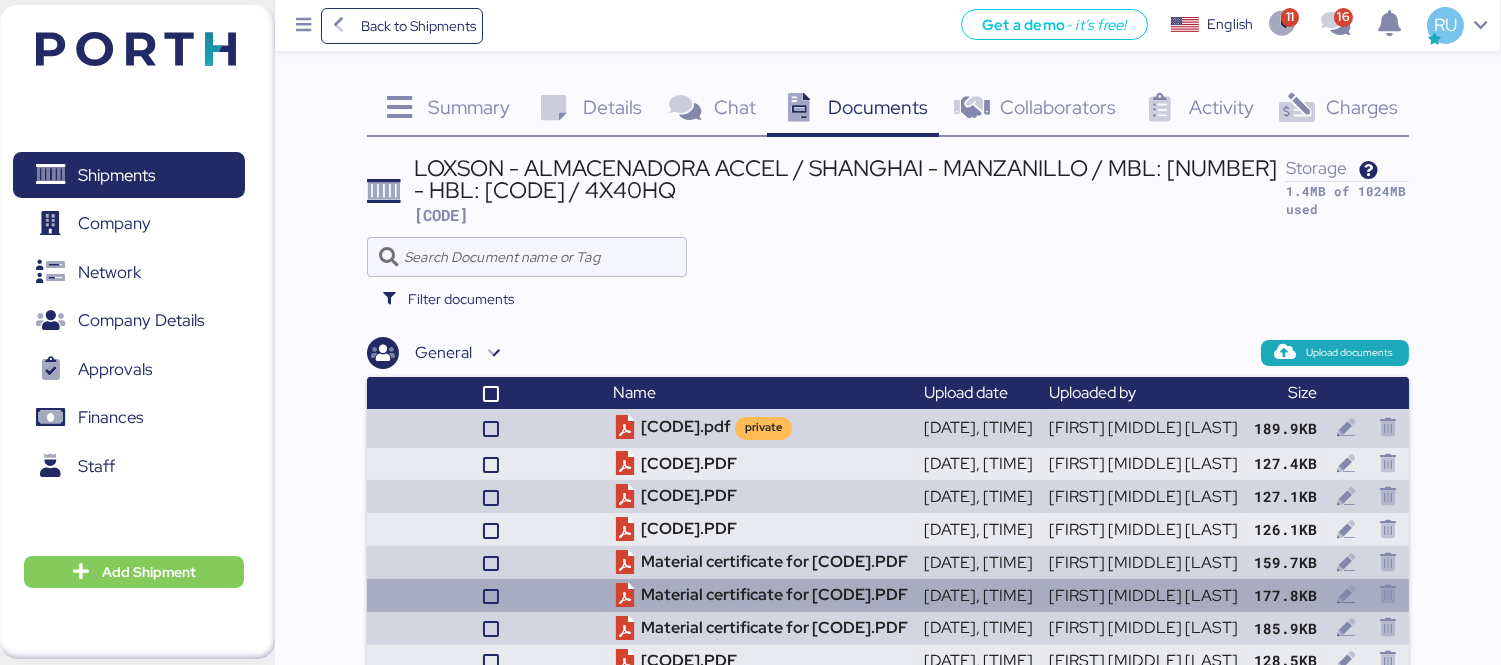 click at bounding box center [136, 49] 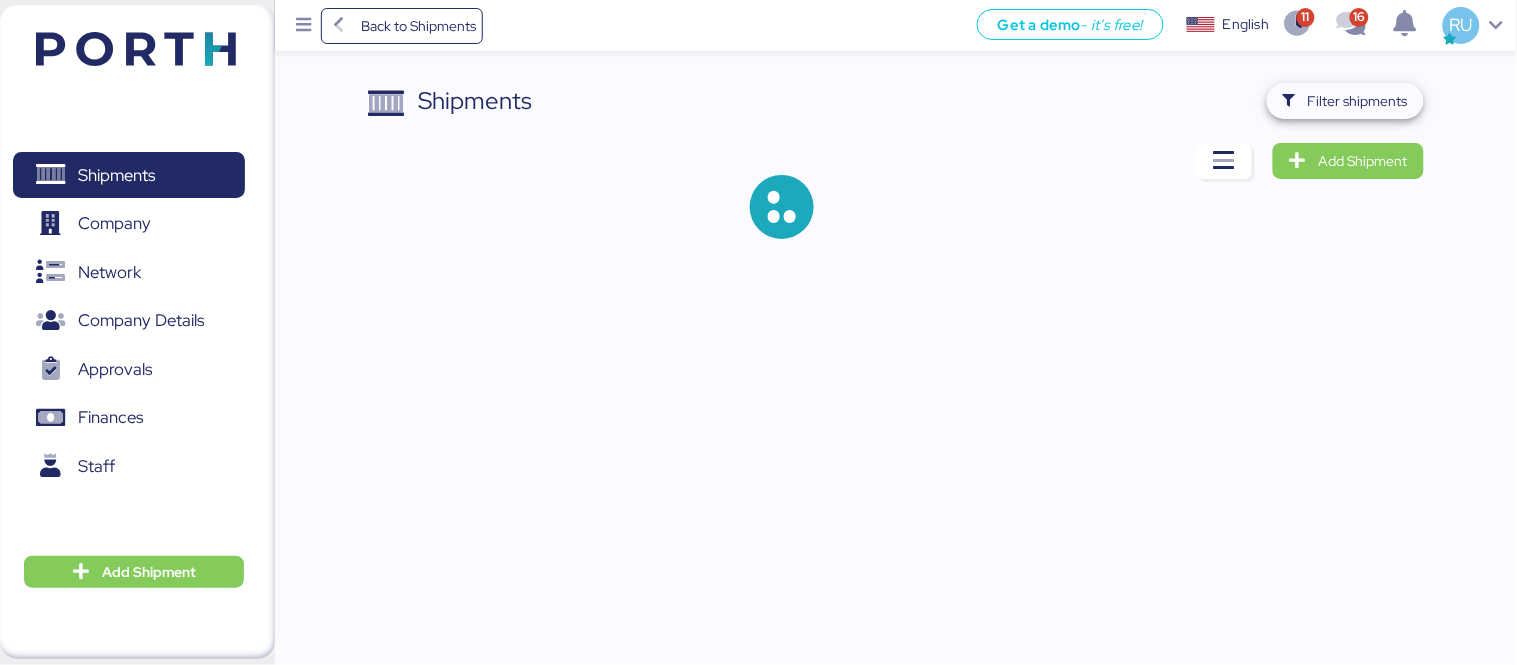 click on "Filter shipments" at bounding box center (1345, 101) 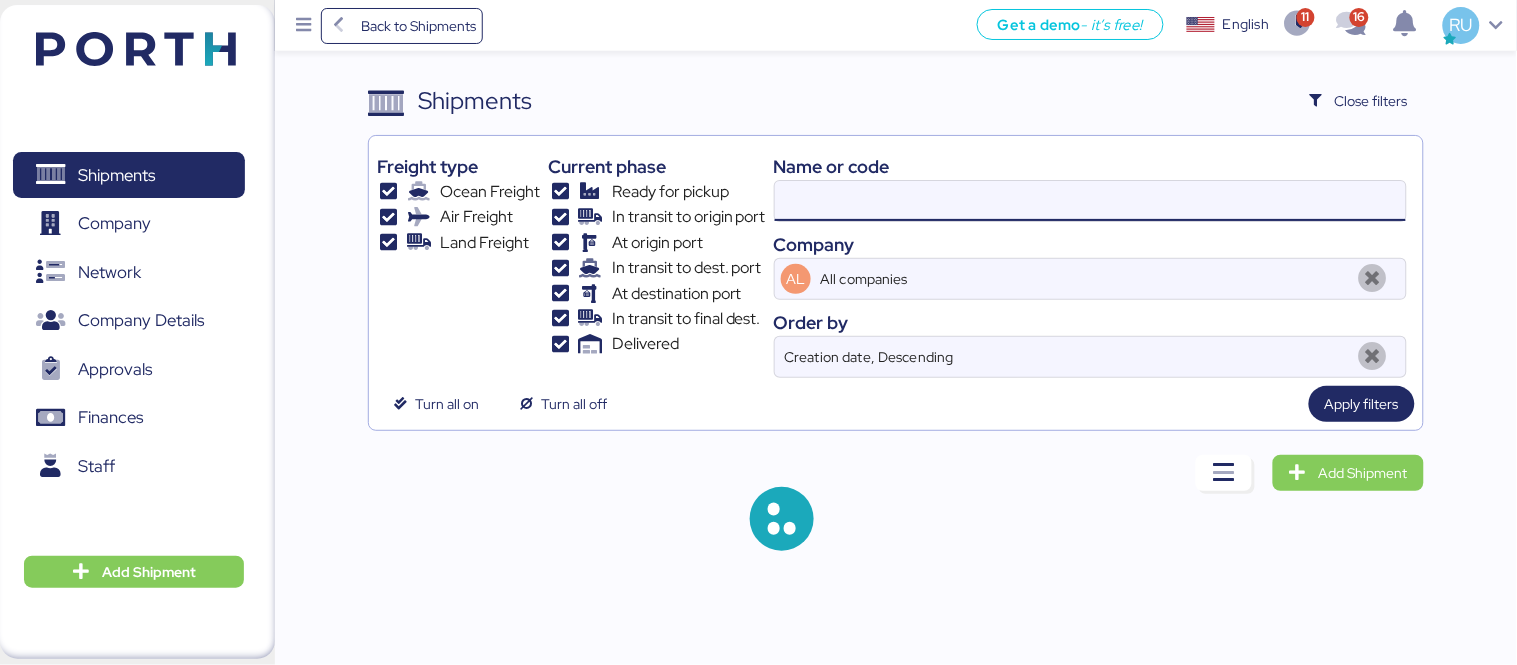 click at bounding box center (1090, 201) 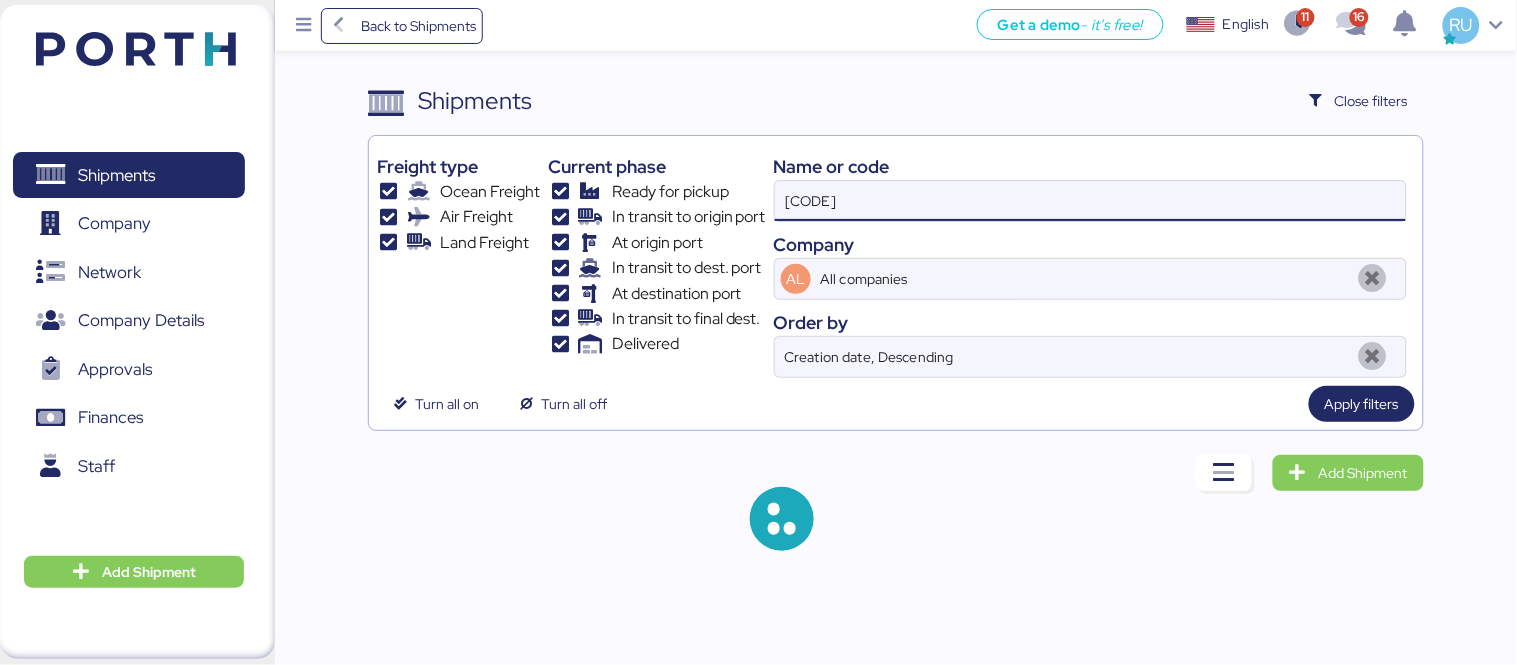 type on "[CODE]" 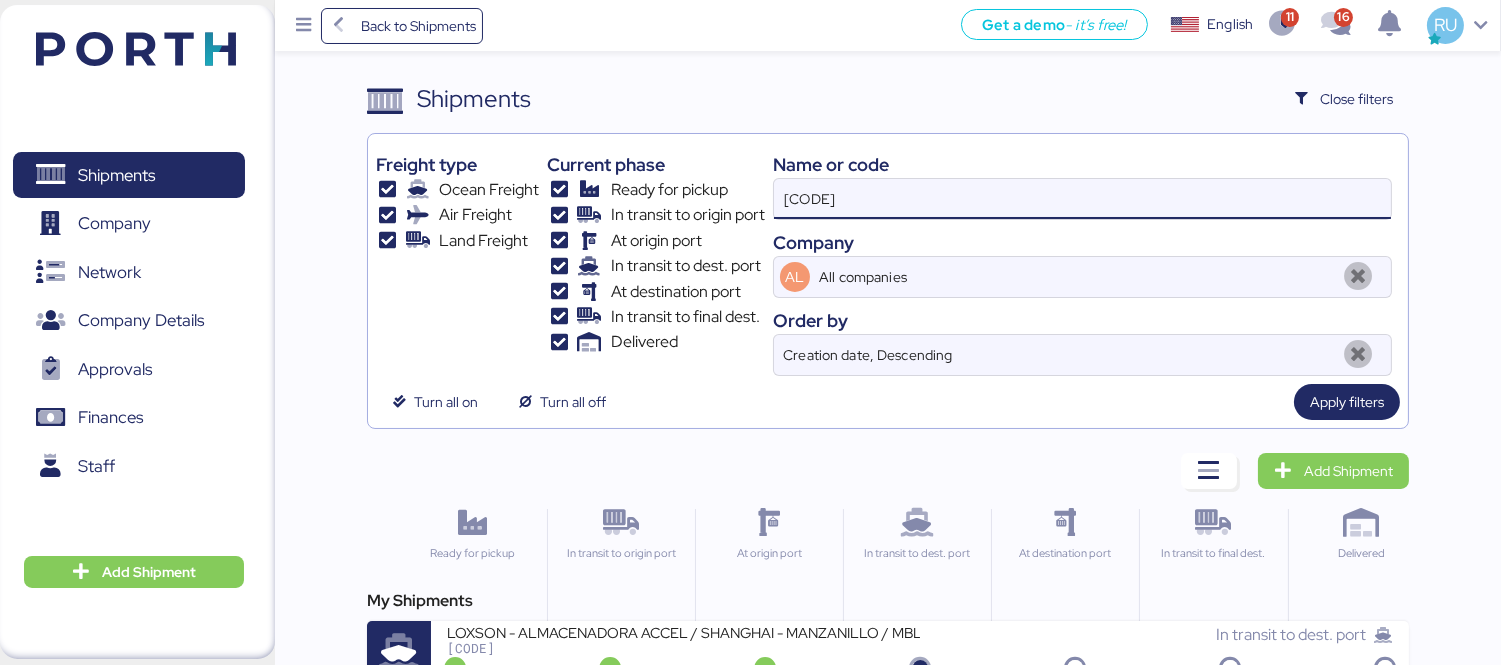 scroll, scrollTop: 37, scrollLeft: 0, axis: vertical 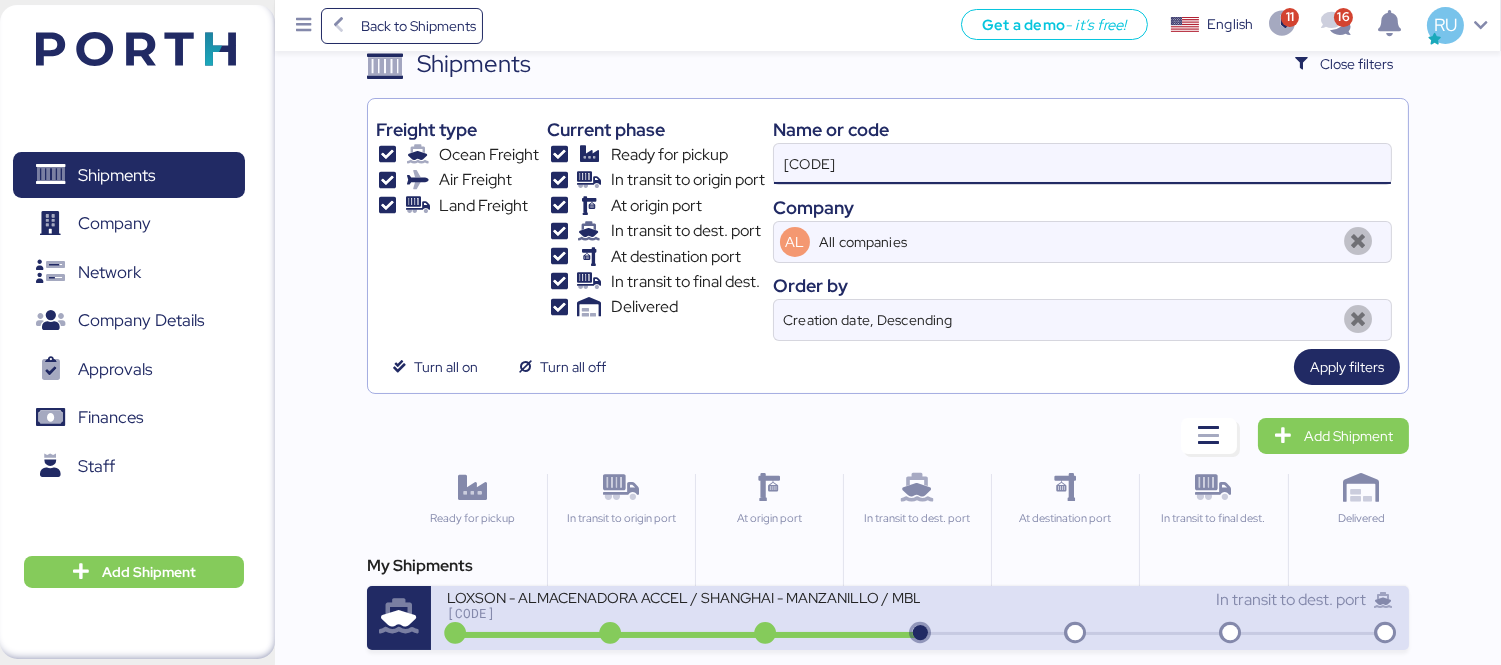 click on "In transit to dest. port" at bounding box center [1156, 600] 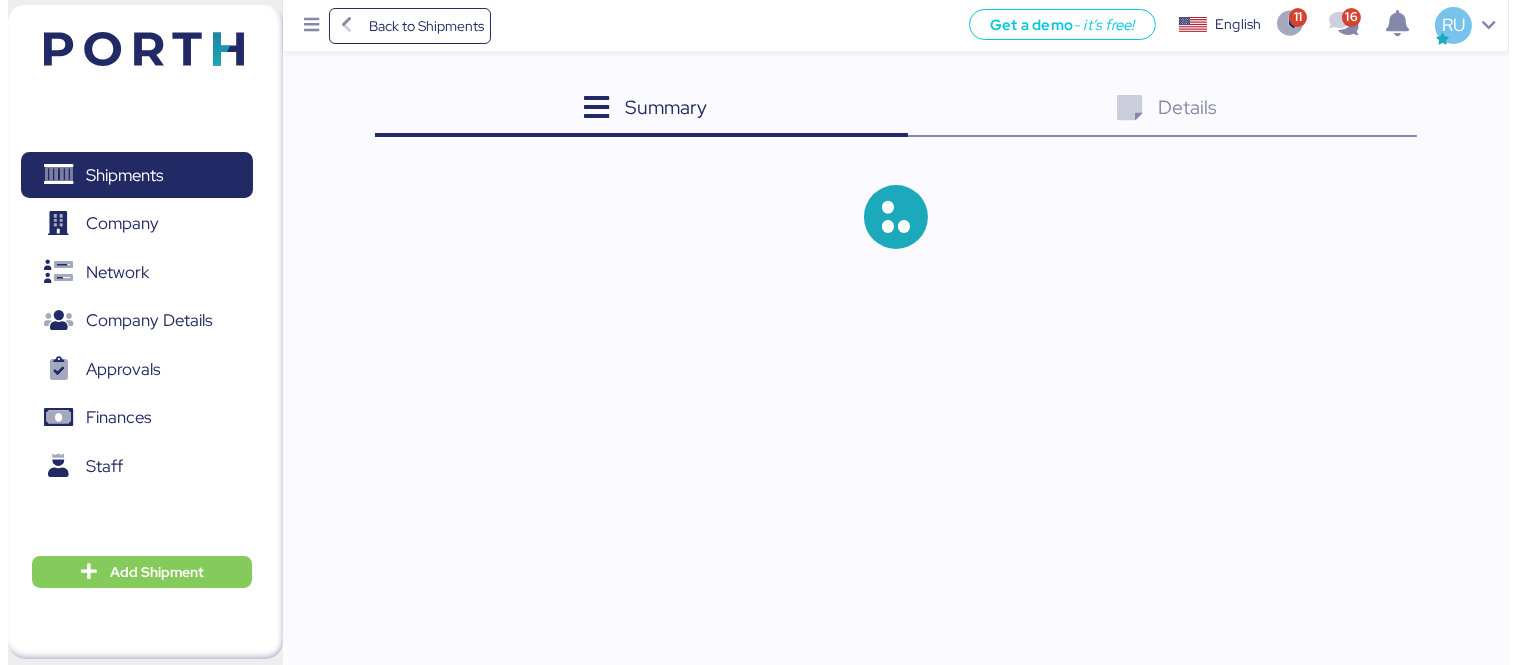 scroll, scrollTop: 0, scrollLeft: 0, axis: both 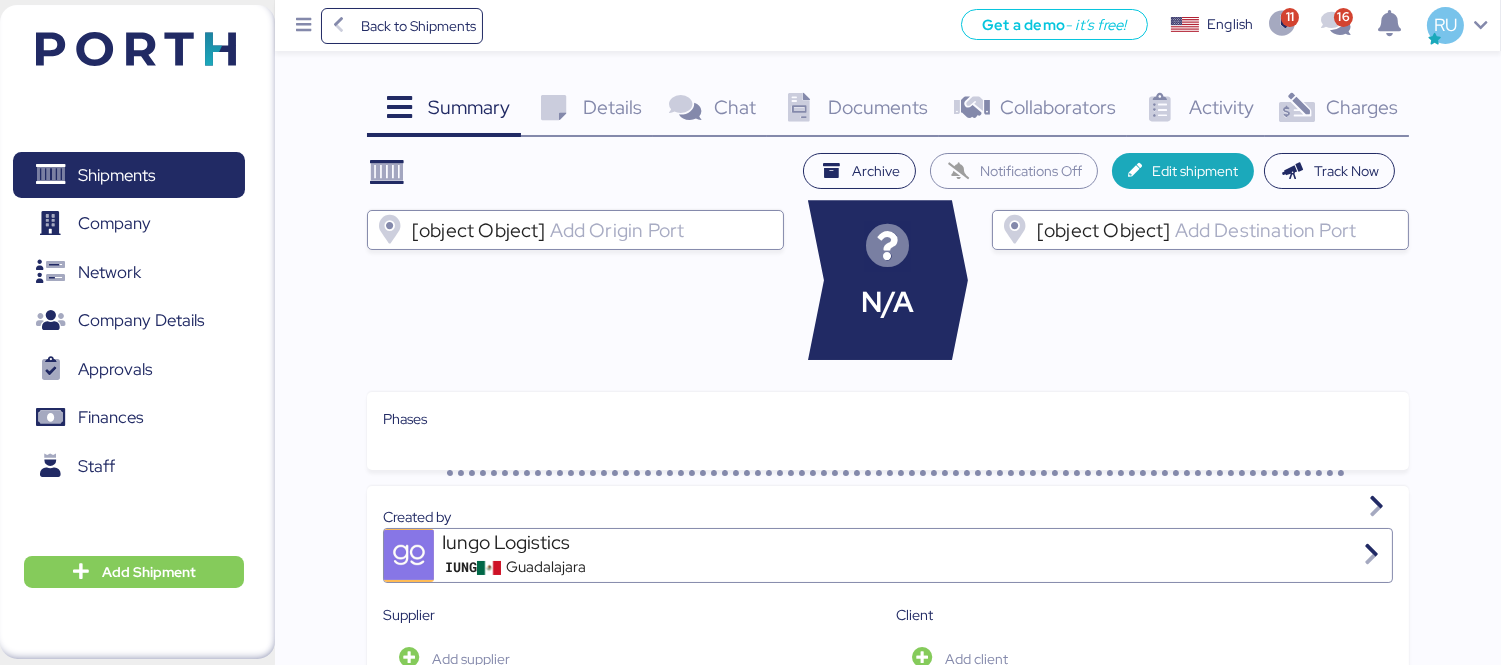 click on "Charges" at bounding box center (1362, 107) 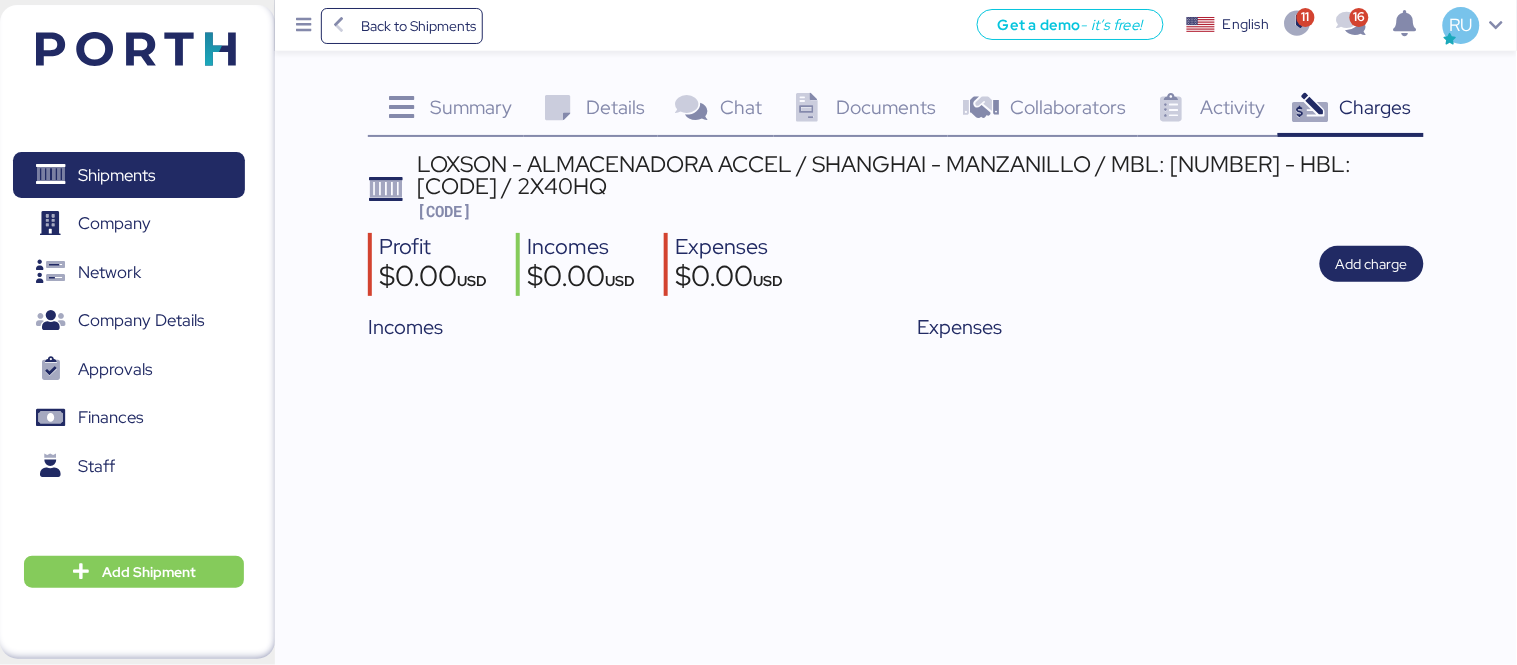 click on "Documents" at bounding box center [886, 107] 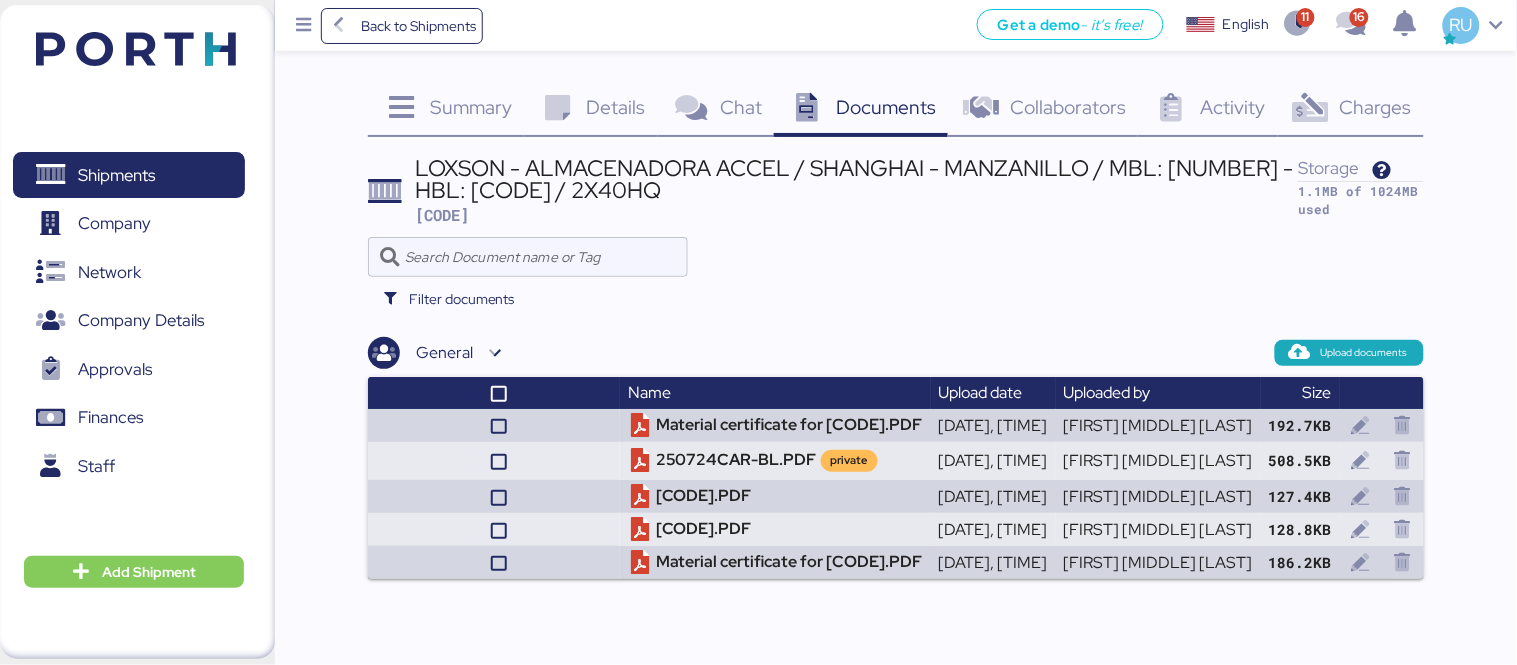 click on "LOXSON - ALMACENADORA ACCEL / SHANGHAI - MANZANILLO / MBL: [NUMBER] - HBL: [CODE] / 2X40HQ" at bounding box center [857, 179] 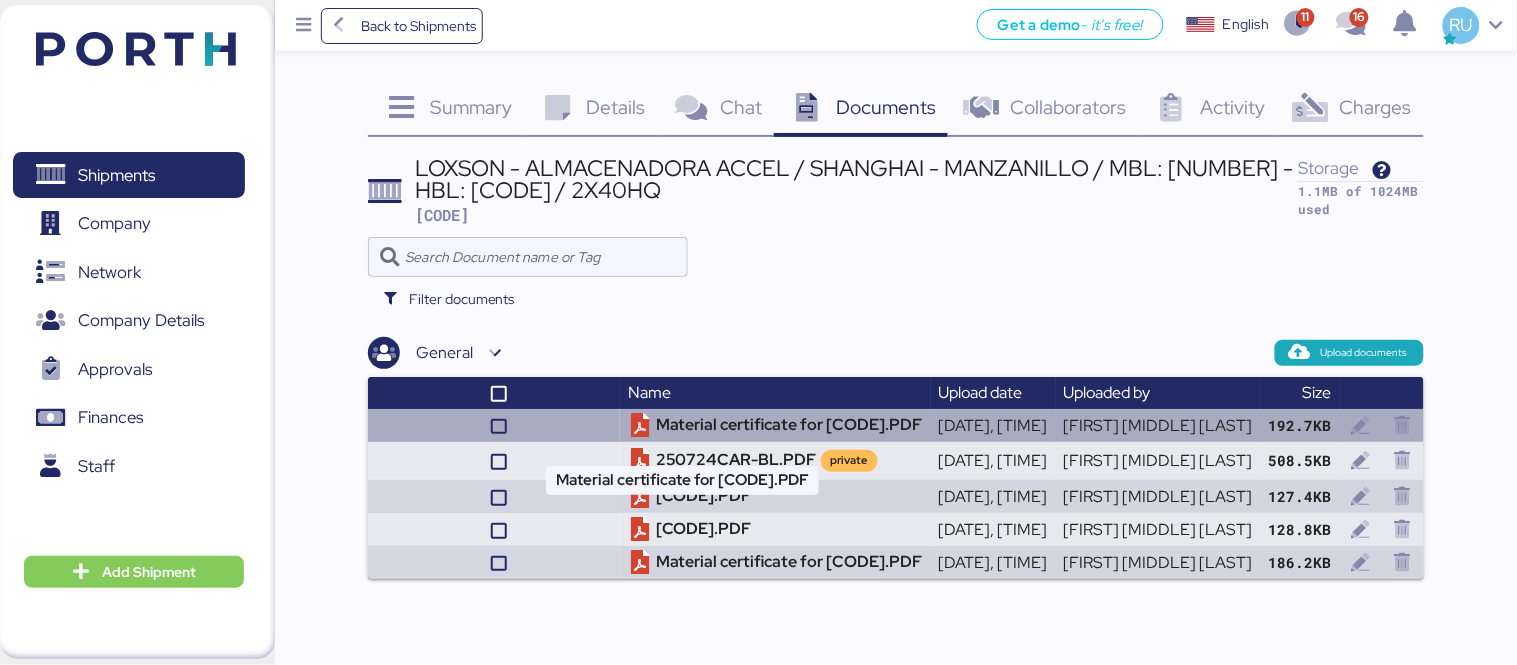 click on "Material certificate for [CODE].PDF" at bounding box center [775, 425] 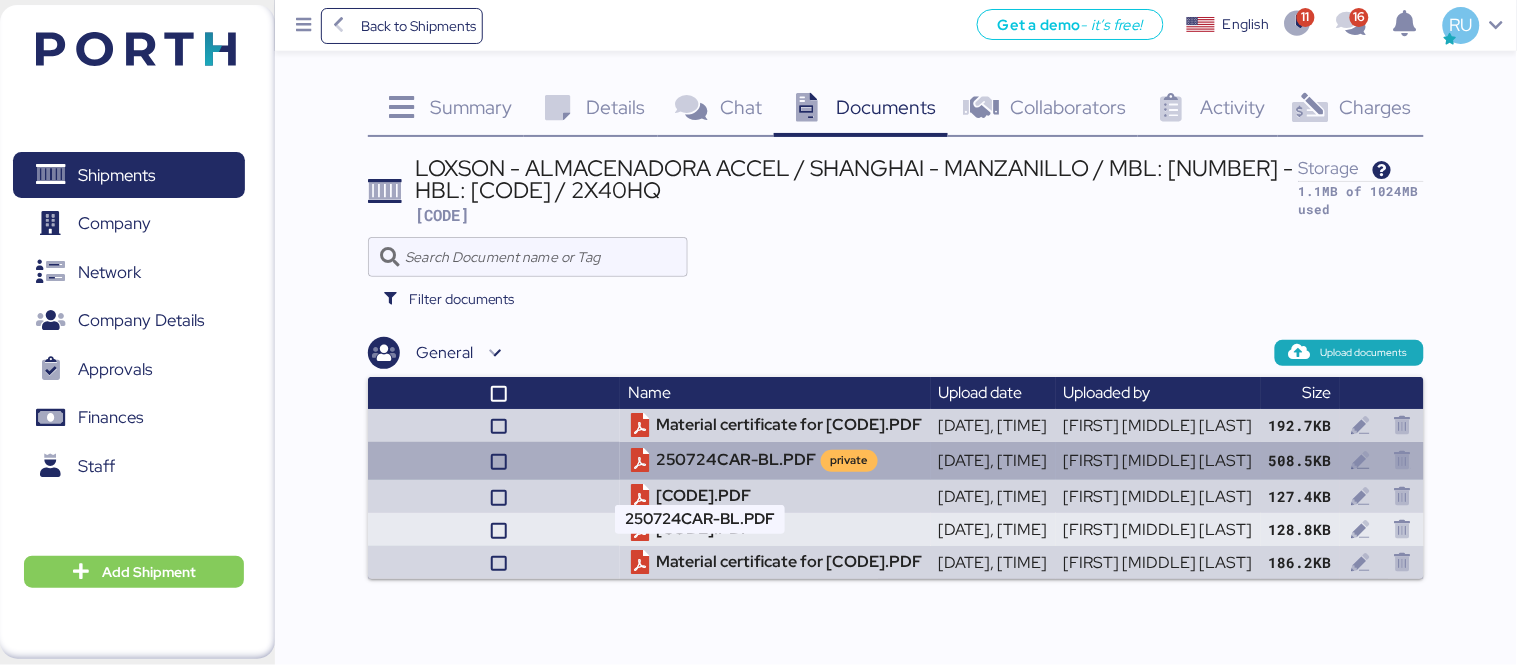 click on "[CODE].PDF
private" at bounding box center [775, 461] 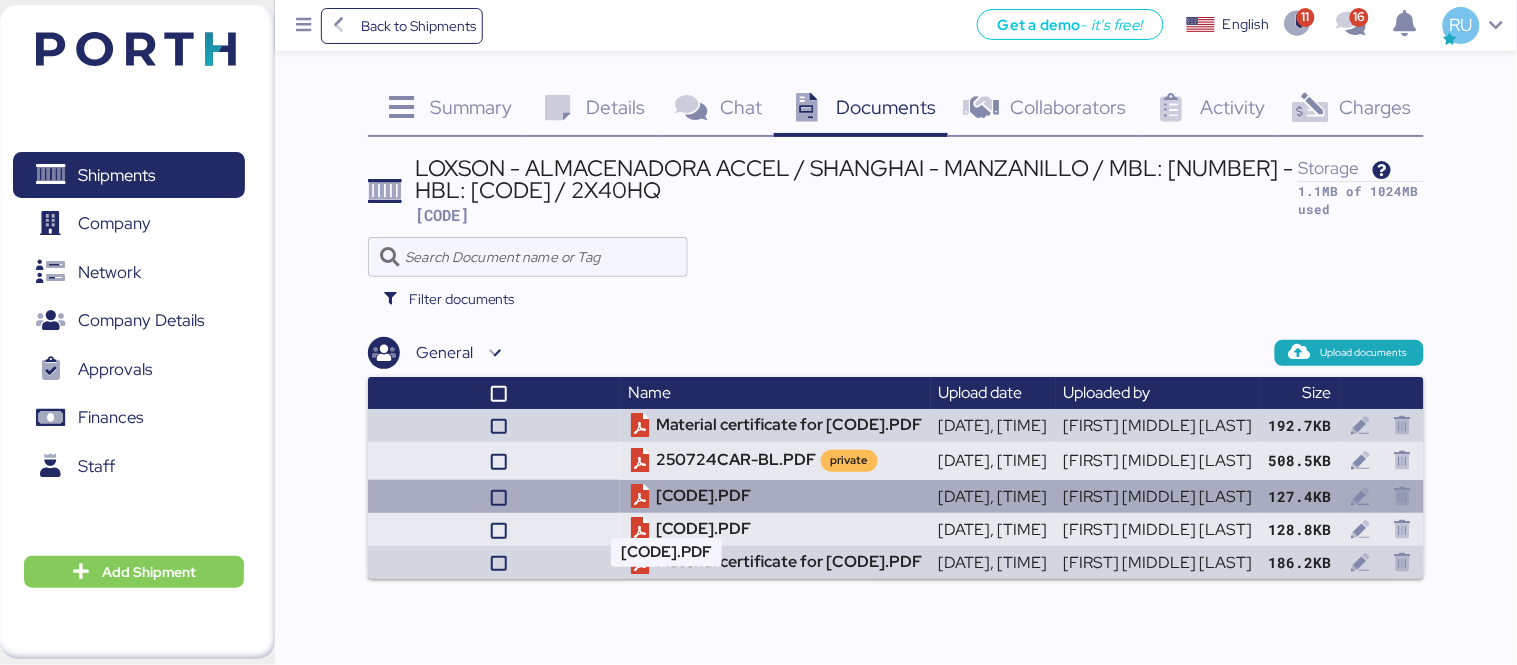 click on "[CODE].PDF" at bounding box center (775, 496) 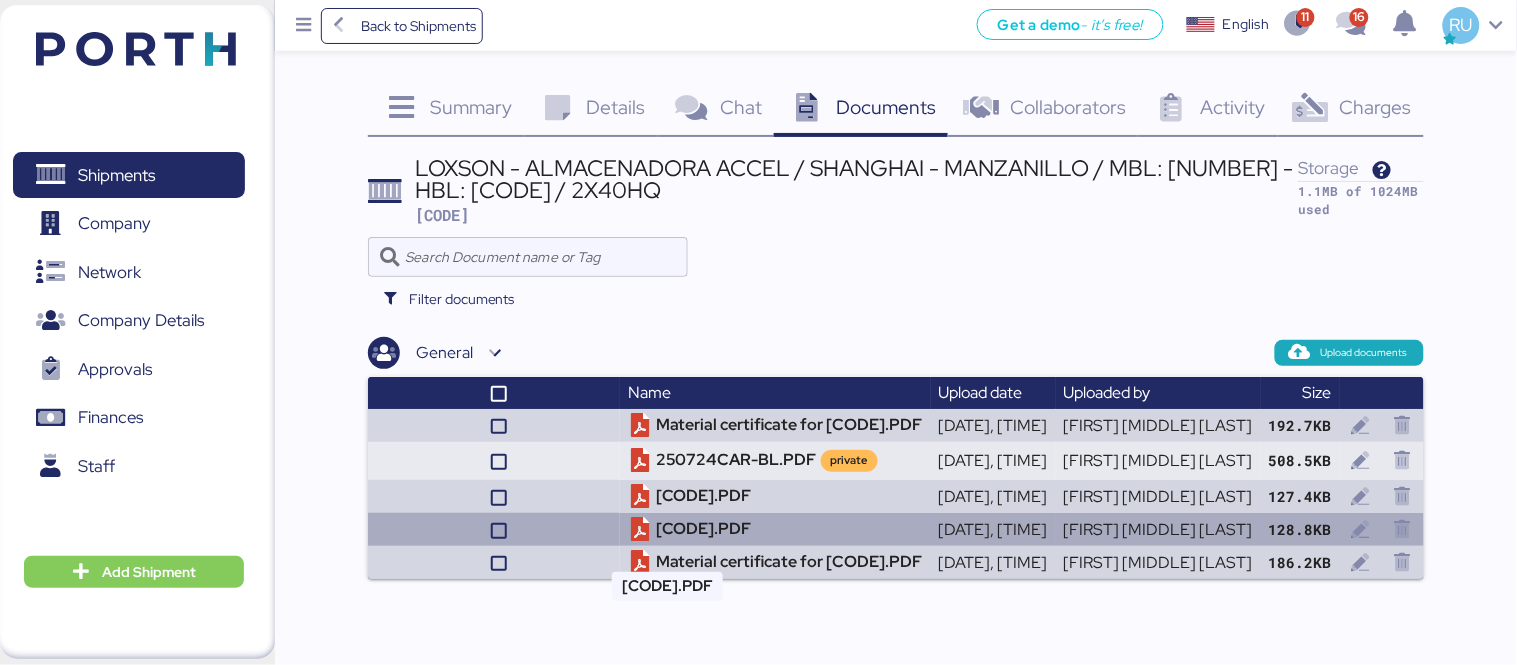 click on "[CODE].PDF" at bounding box center [775, 529] 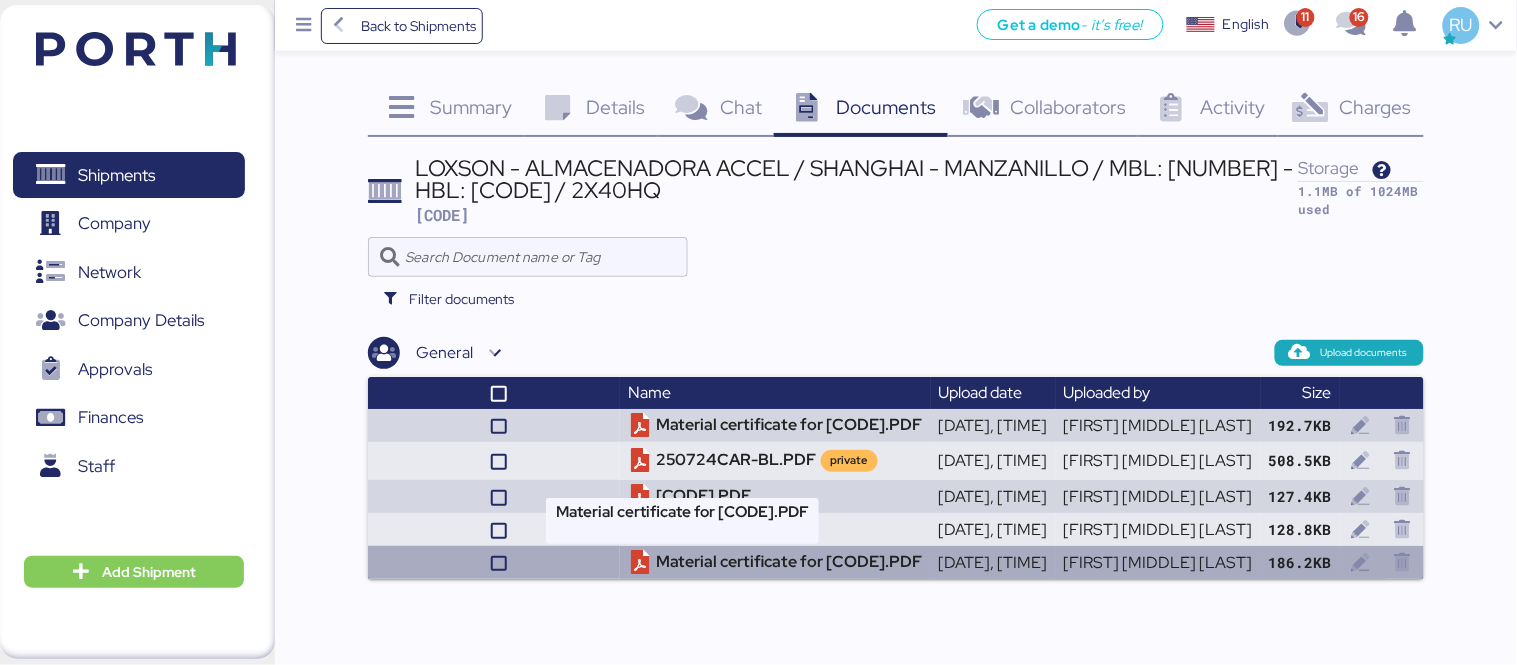 click on "Material certificate for [CODE].PDF" at bounding box center [775, 562] 